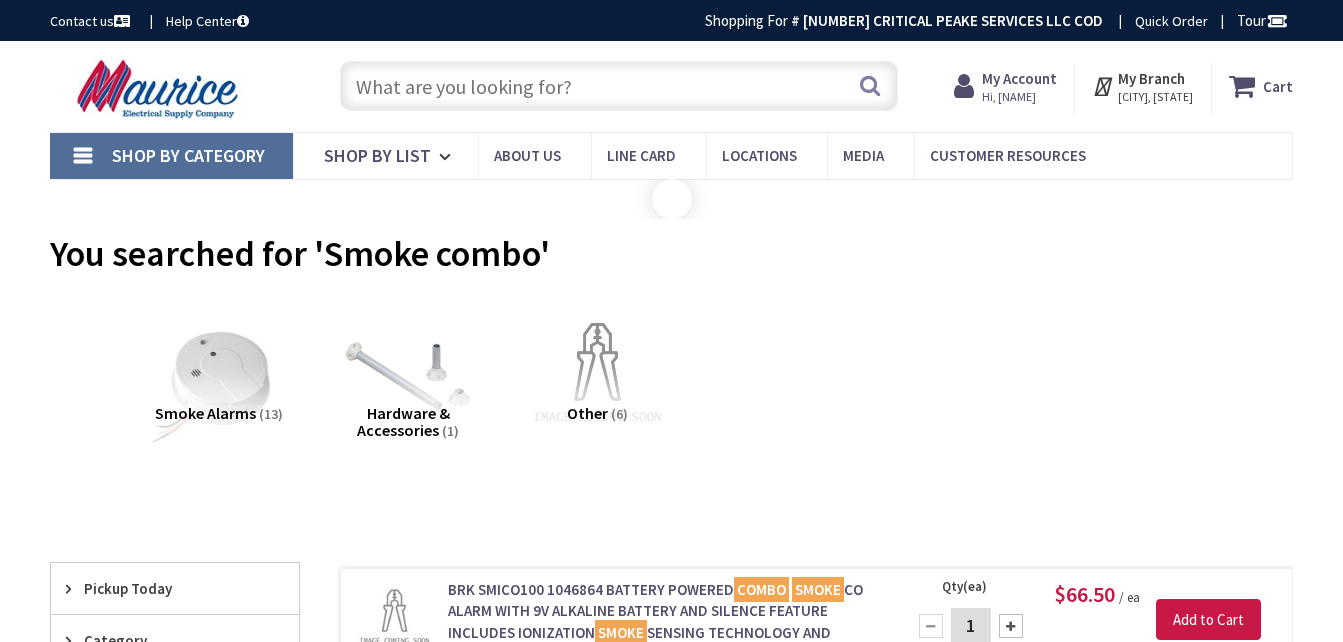 scroll, scrollTop: 593, scrollLeft: 0, axis: vertical 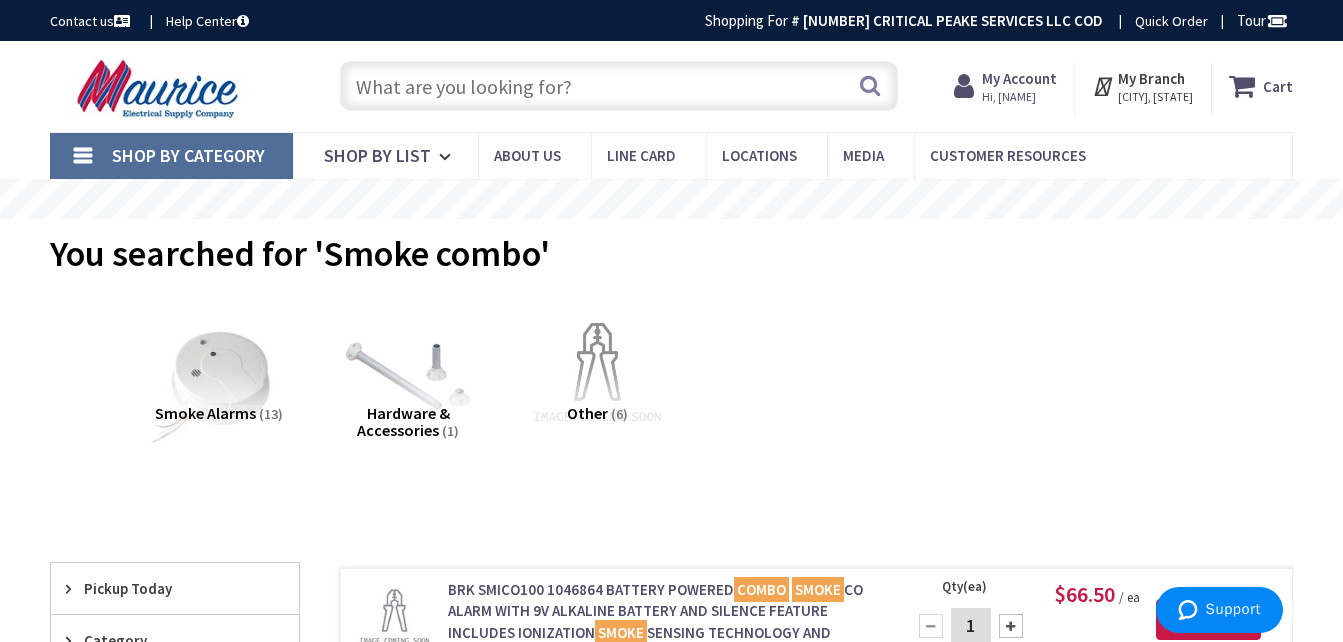 click at bounding box center (619, 86) 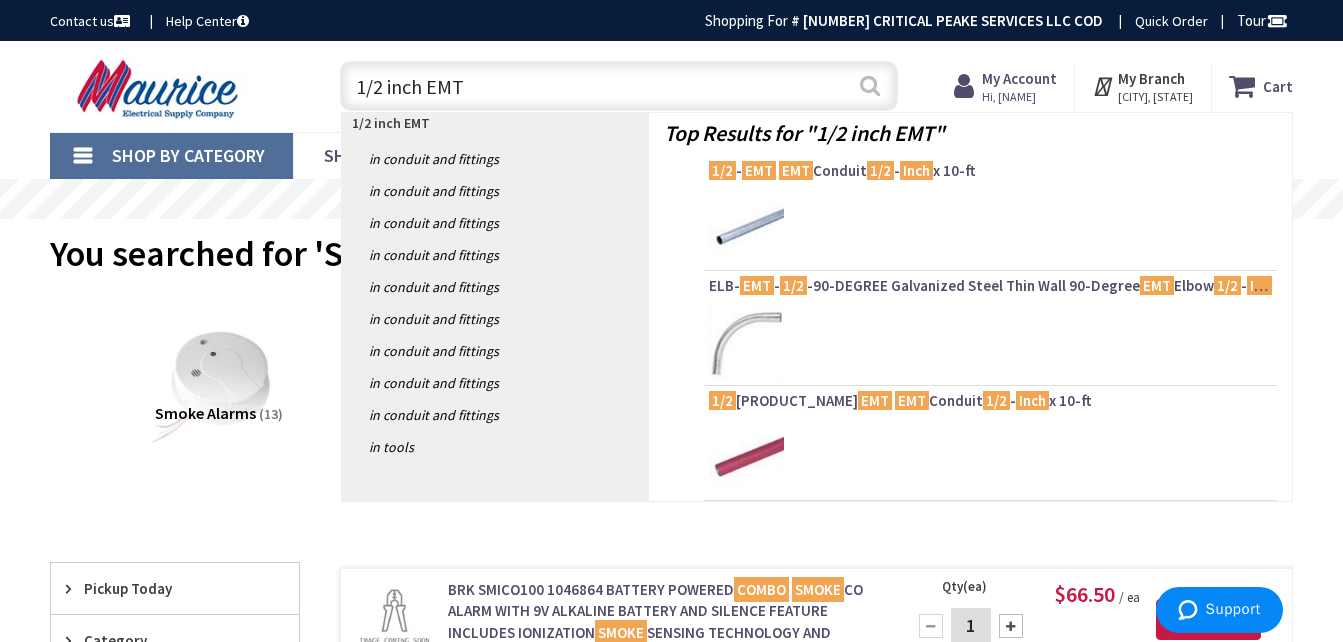 type on "1/2 inch EMT" 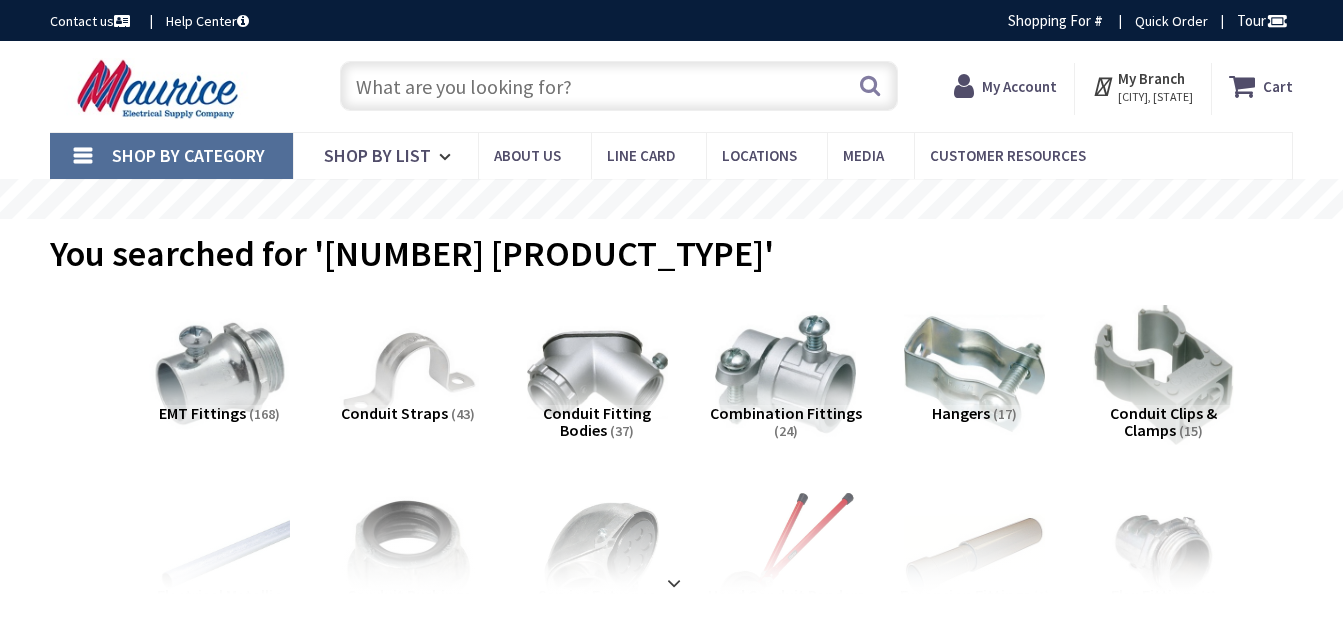 scroll, scrollTop: 0, scrollLeft: 0, axis: both 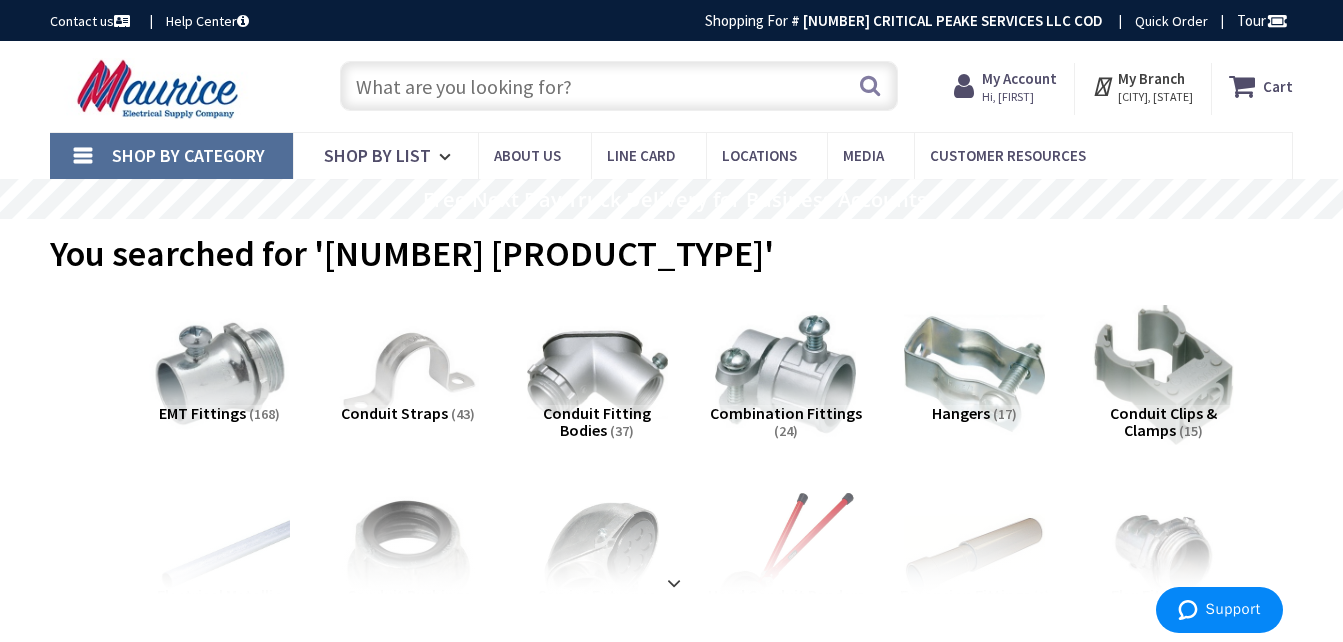 click at bounding box center (619, 86) 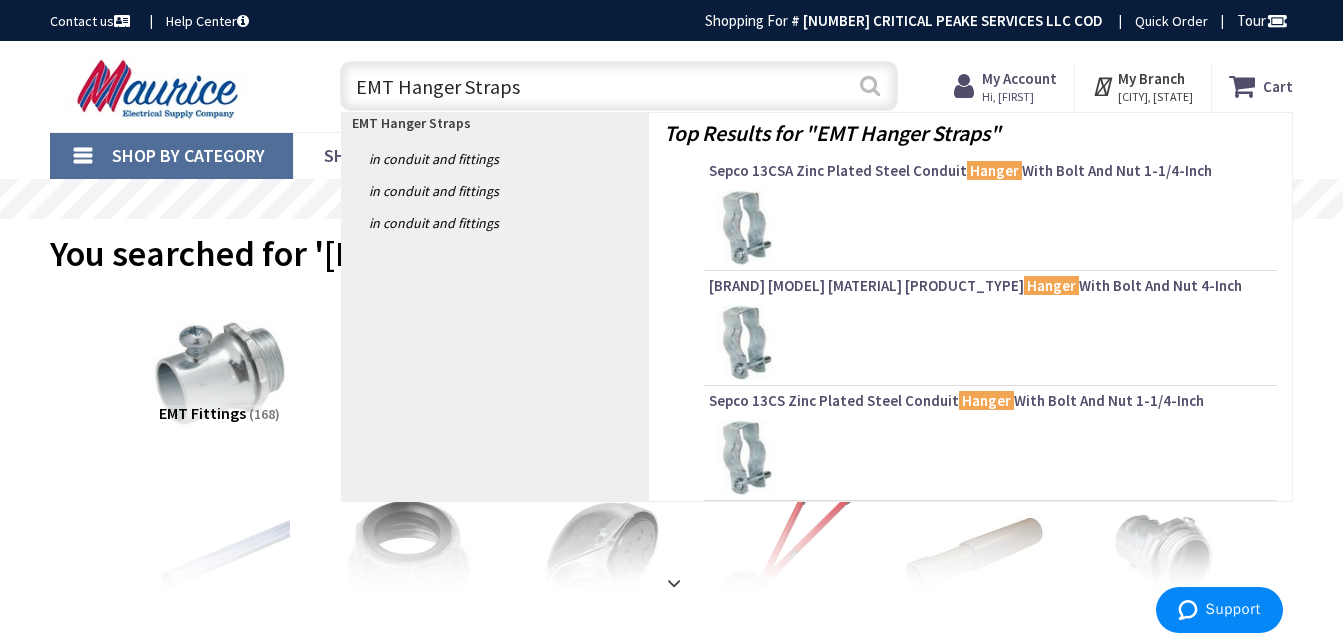 type on "EMT Hanger Straps" 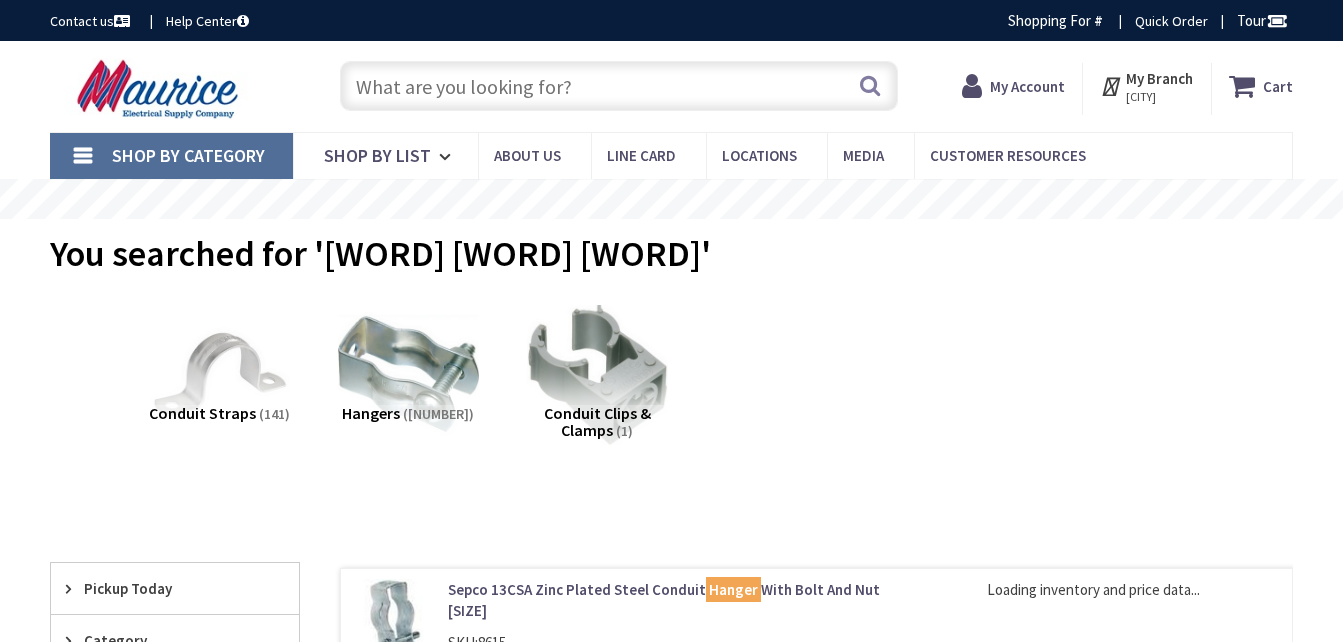 scroll, scrollTop: 0, scrollLeft: 0, axis: both 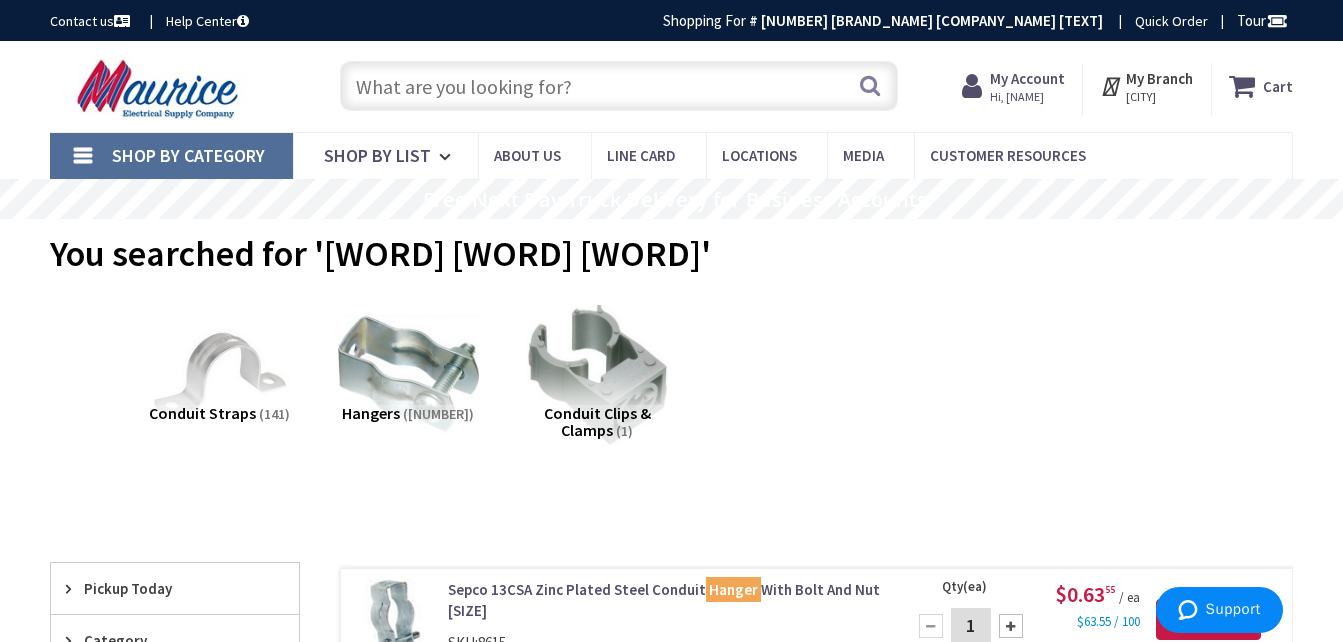 click at bounding box center [619, 86] 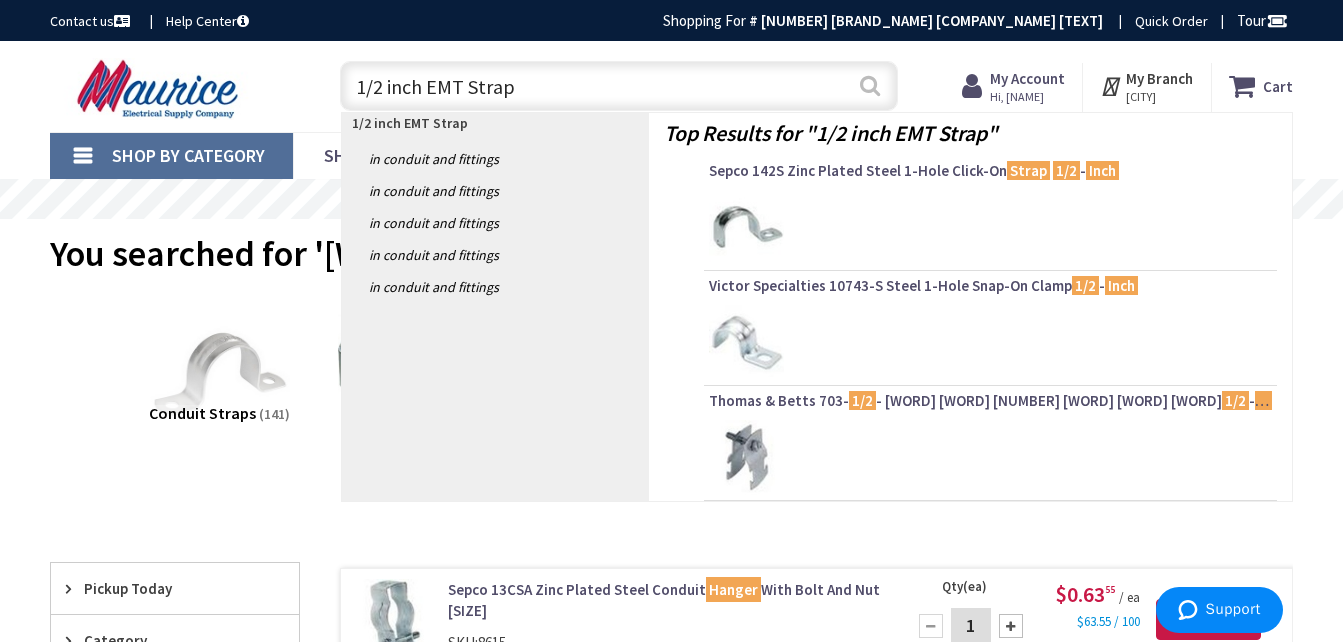 type on "1/2 inch EMT Strap" 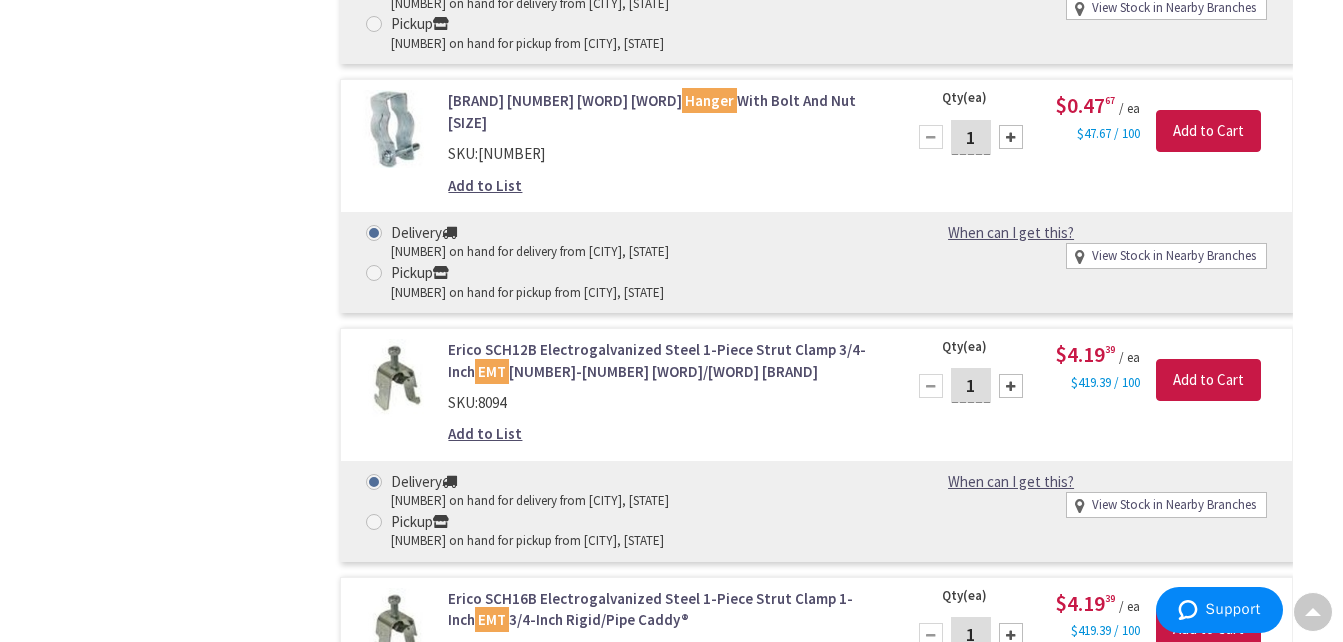 scroll, scrollTop: 1000, scrollLeft: 0, axis: vertical 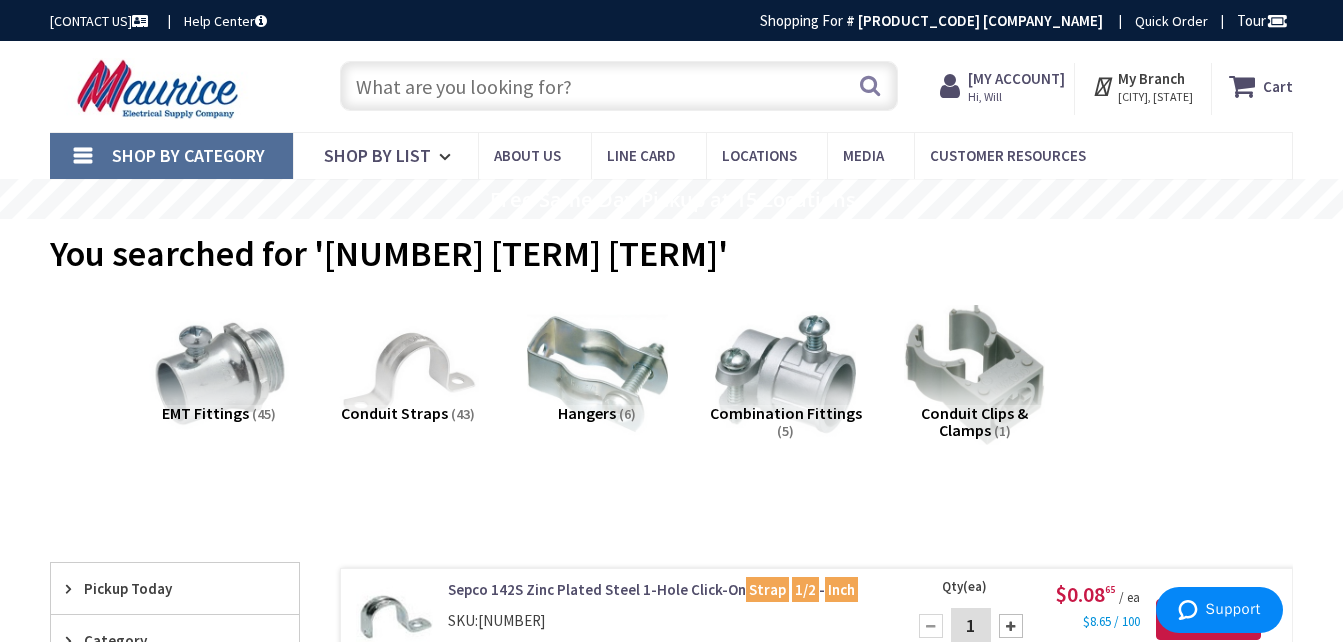 click at bounding box center (619, 86) 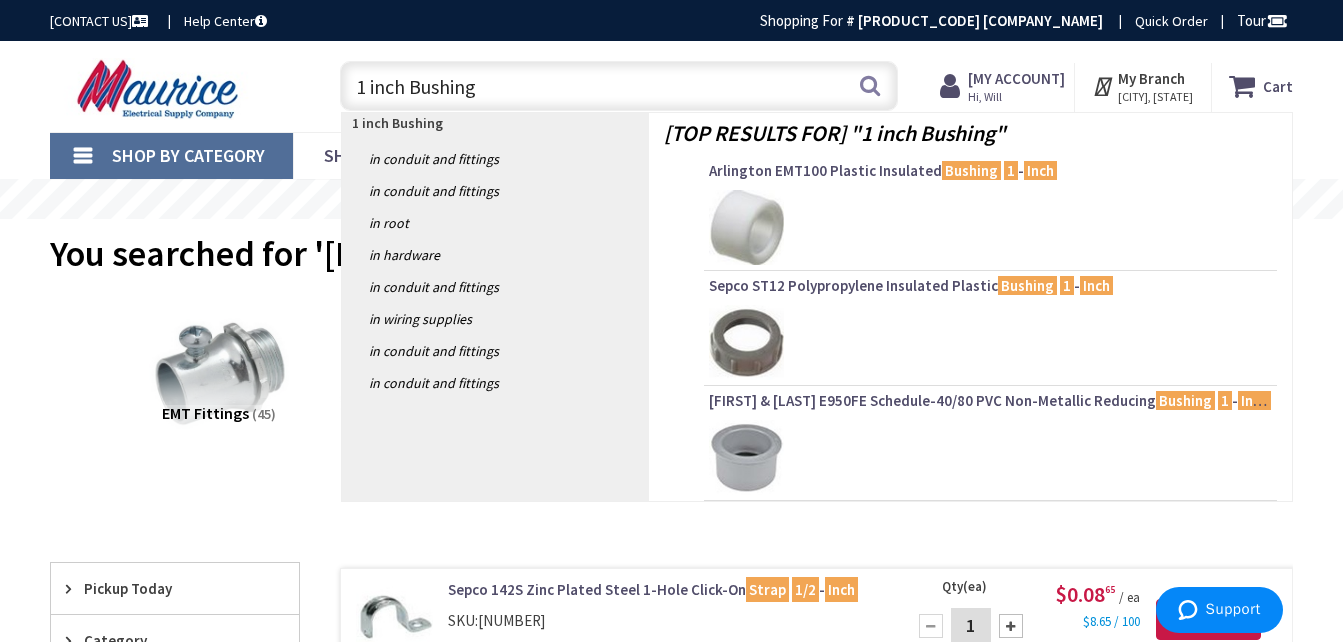 click on "1 inch Bushing" at bounding box center [619, 86] 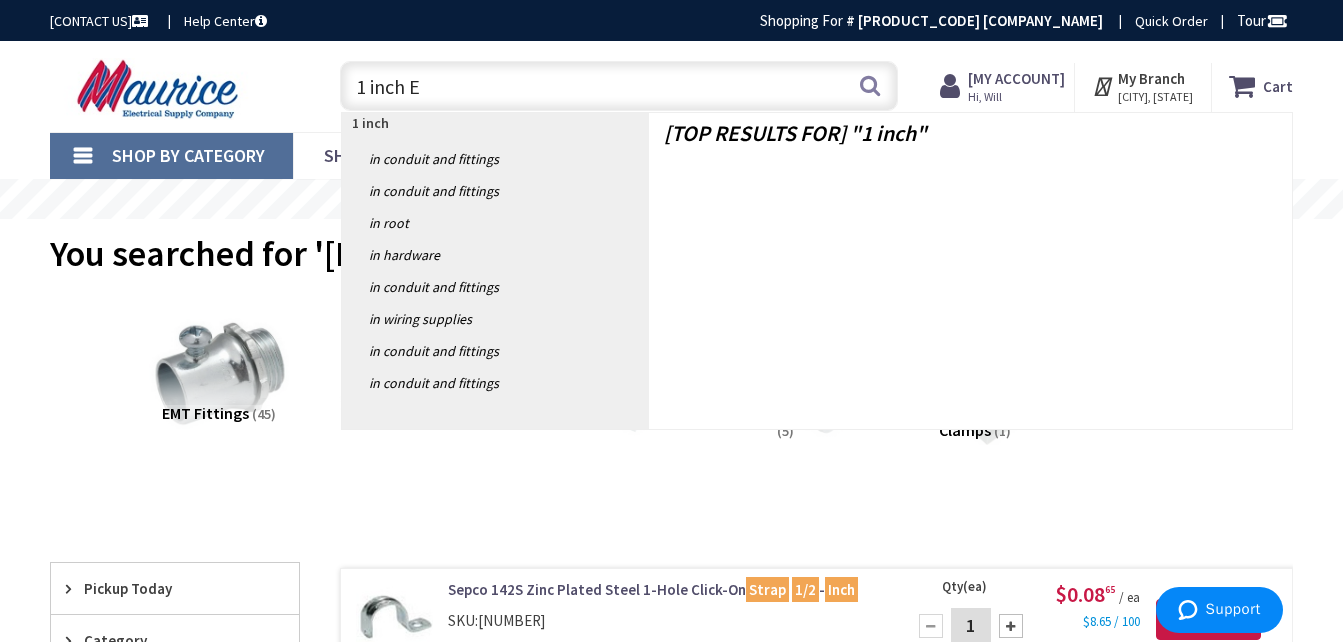 type on "1 inch EM" 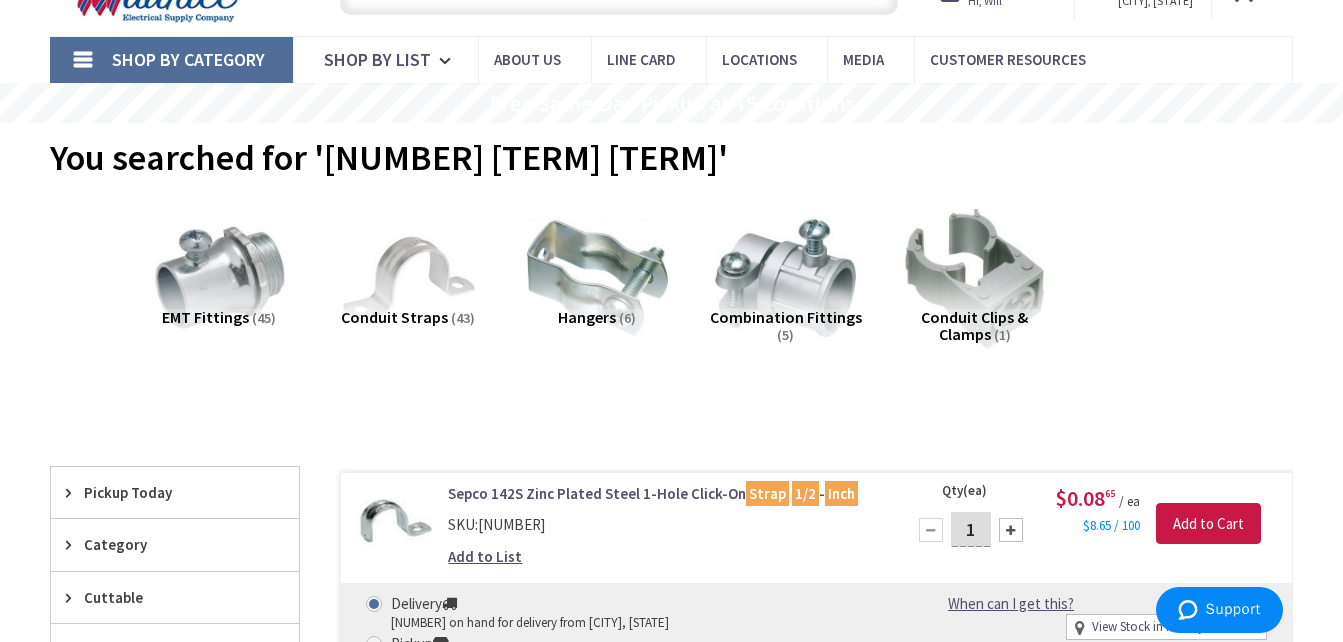 scroll, scrollTop: 200, scrollLeft: 0, axis: vertical 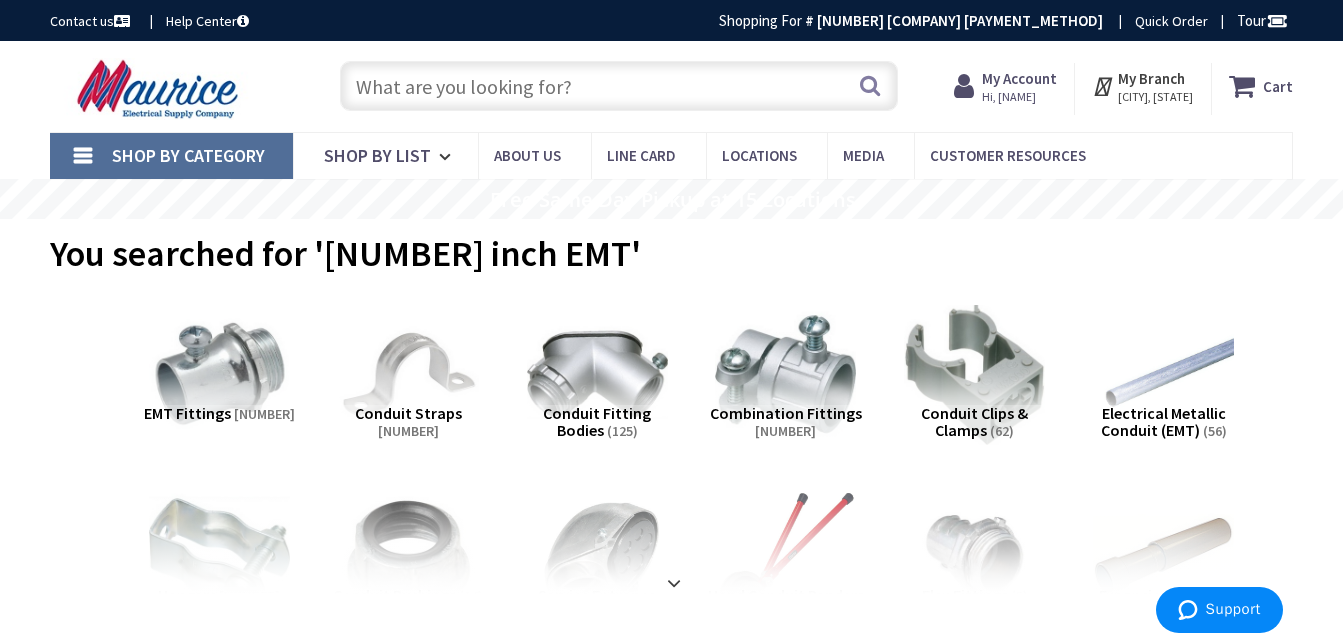 click at bounding box center (619, 86) 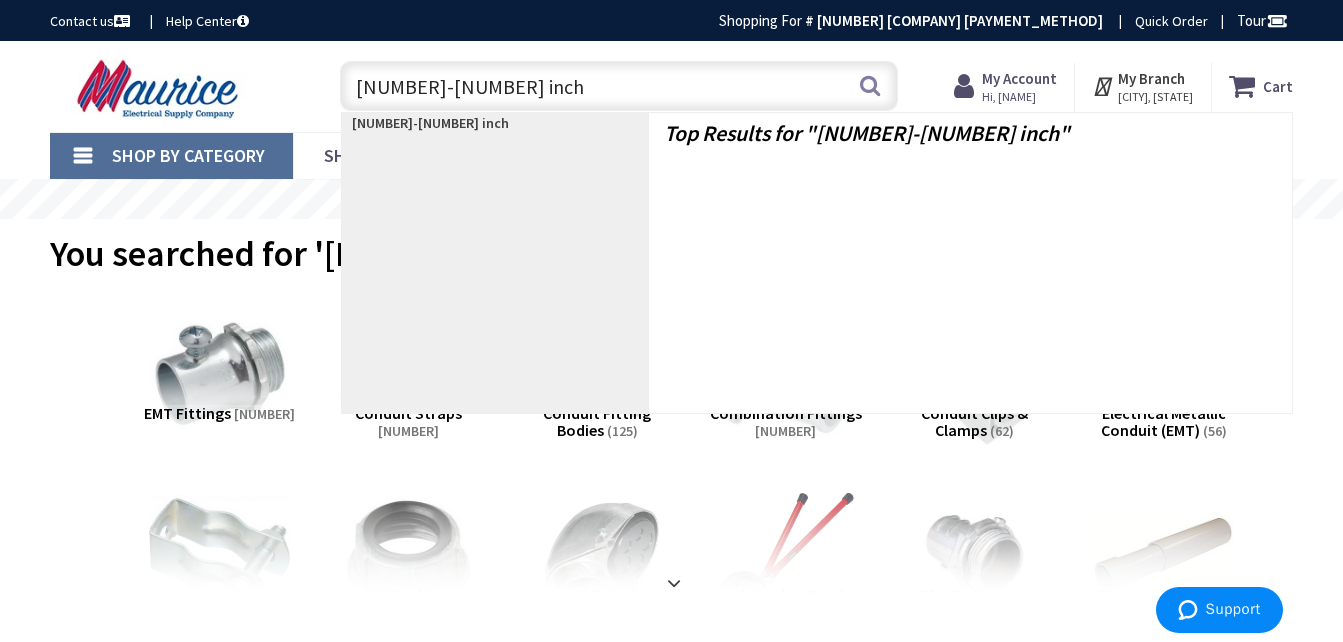 type on "1-1/2 inch E" 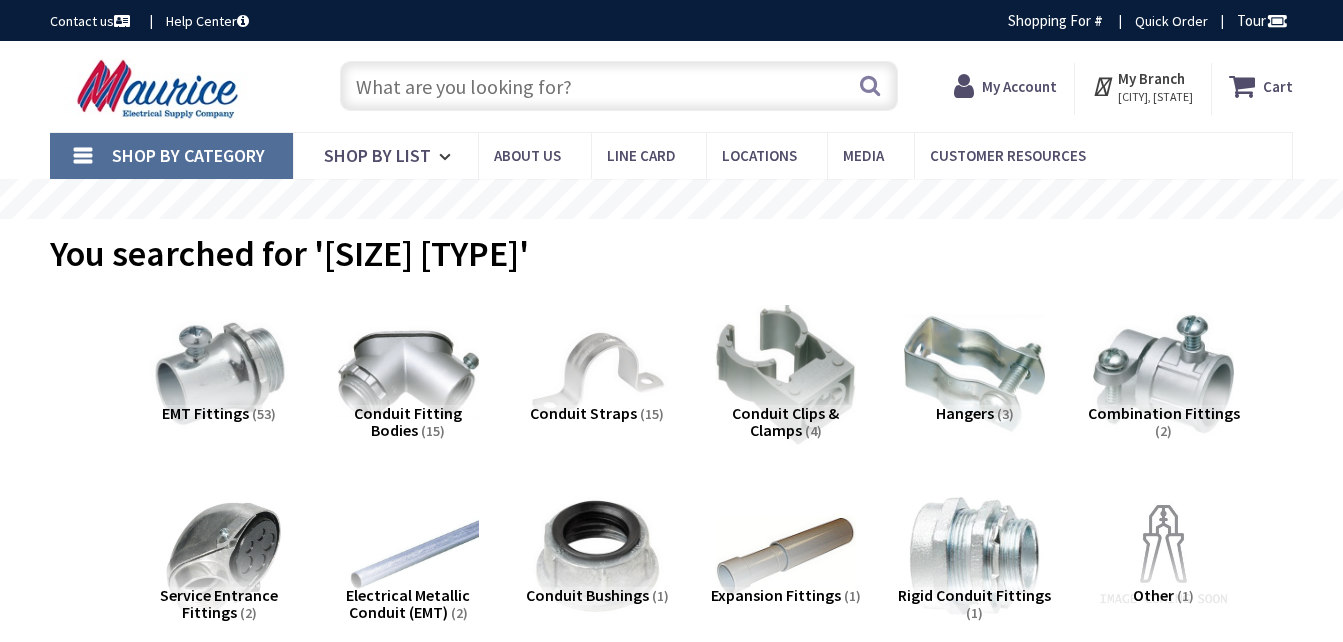 scroll, scrollTop: 0, scrollLeft: 0, axis: both 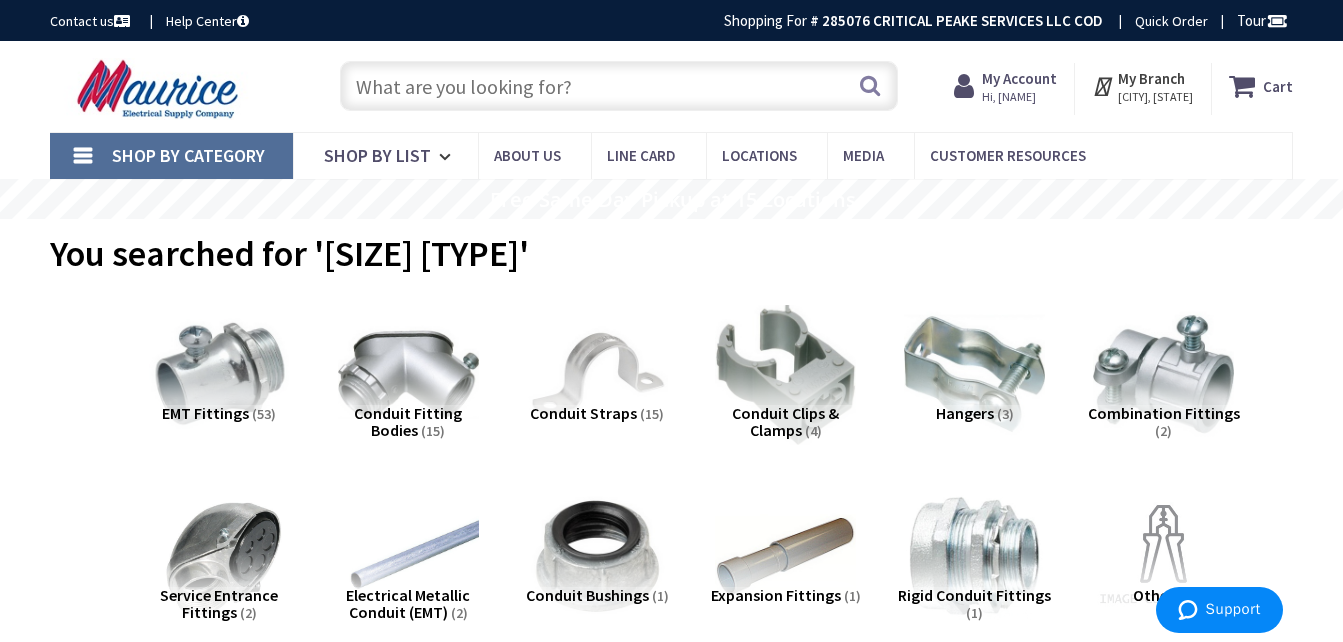 click at bounding box center [619, 86] 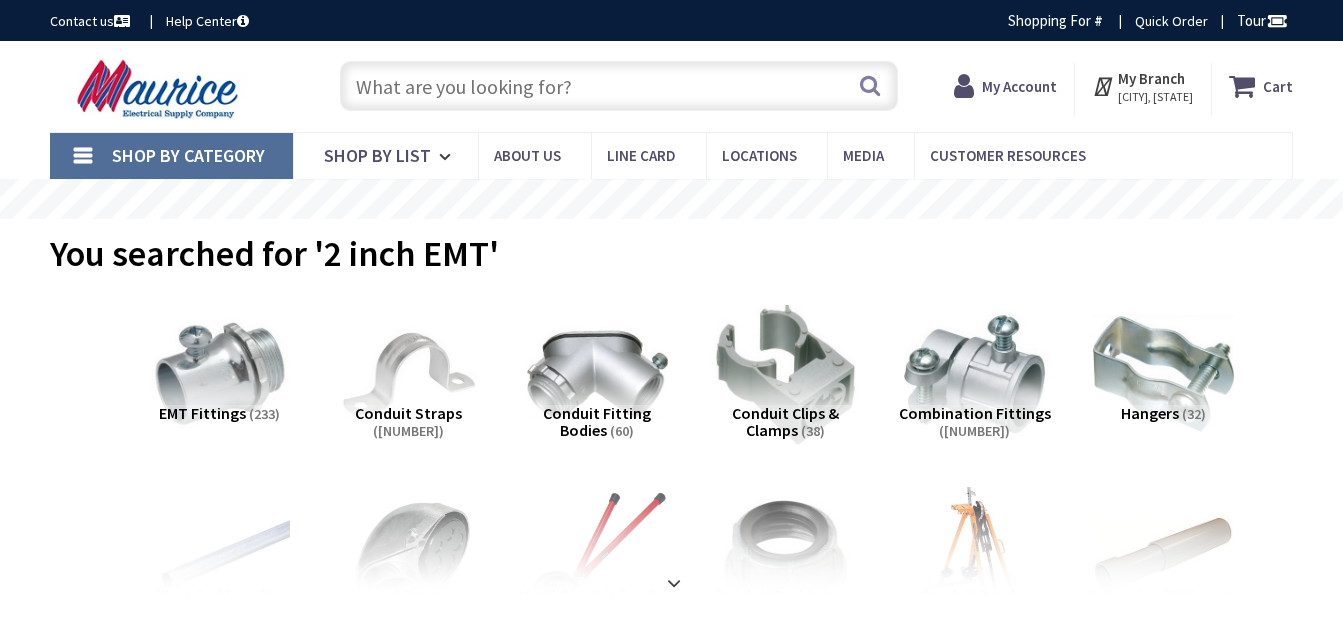 scroll, scrollTop: 0, scrollLeft: 0, axis: both 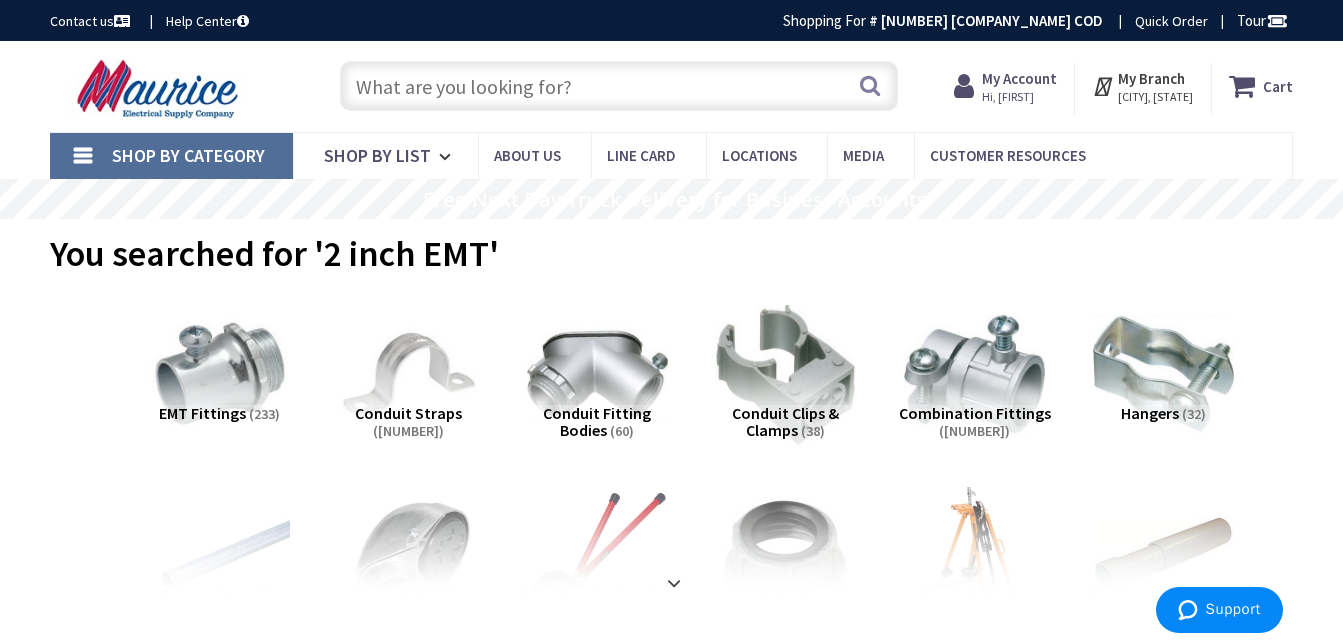 click at bounding box center (619, 86) 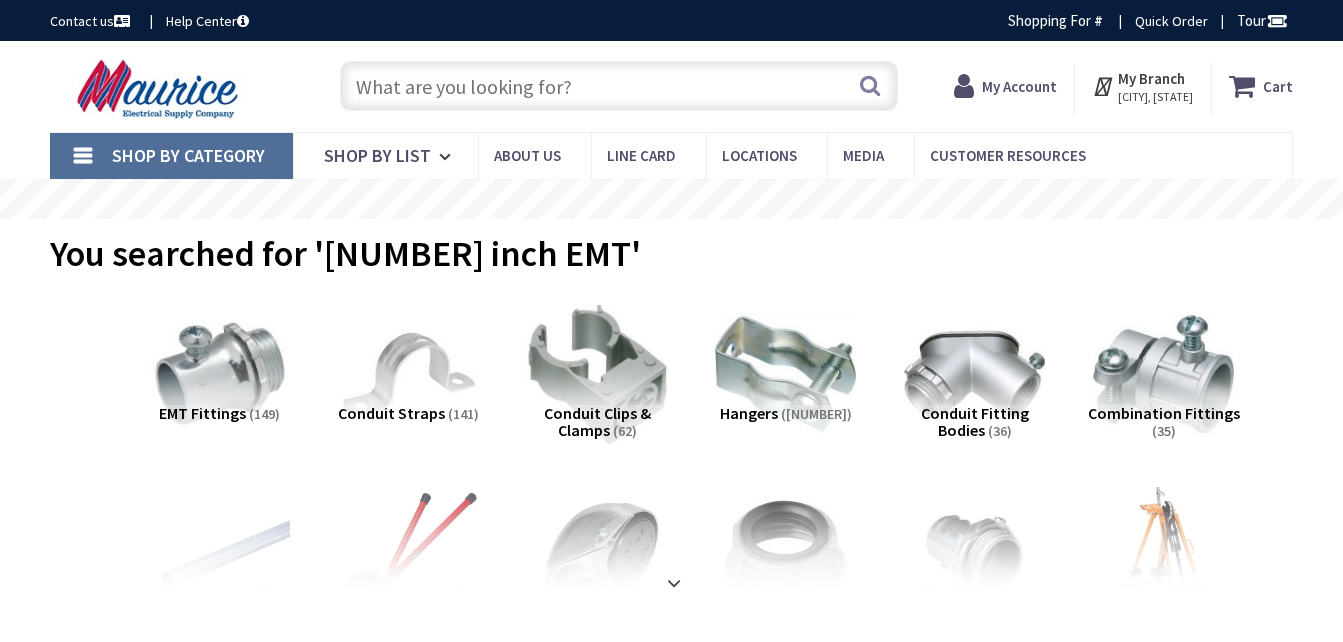 scroll, scrollTop: 0, scrollLeft: 0, axis: both 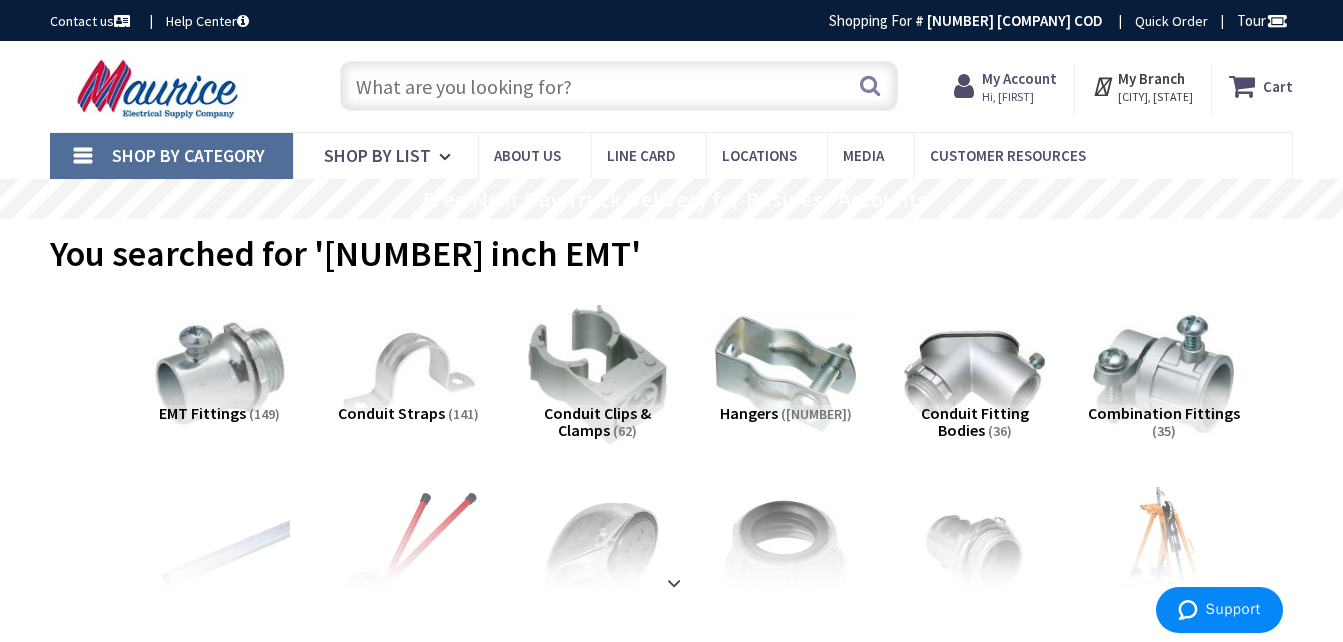 click at bounding box center [619, 86] 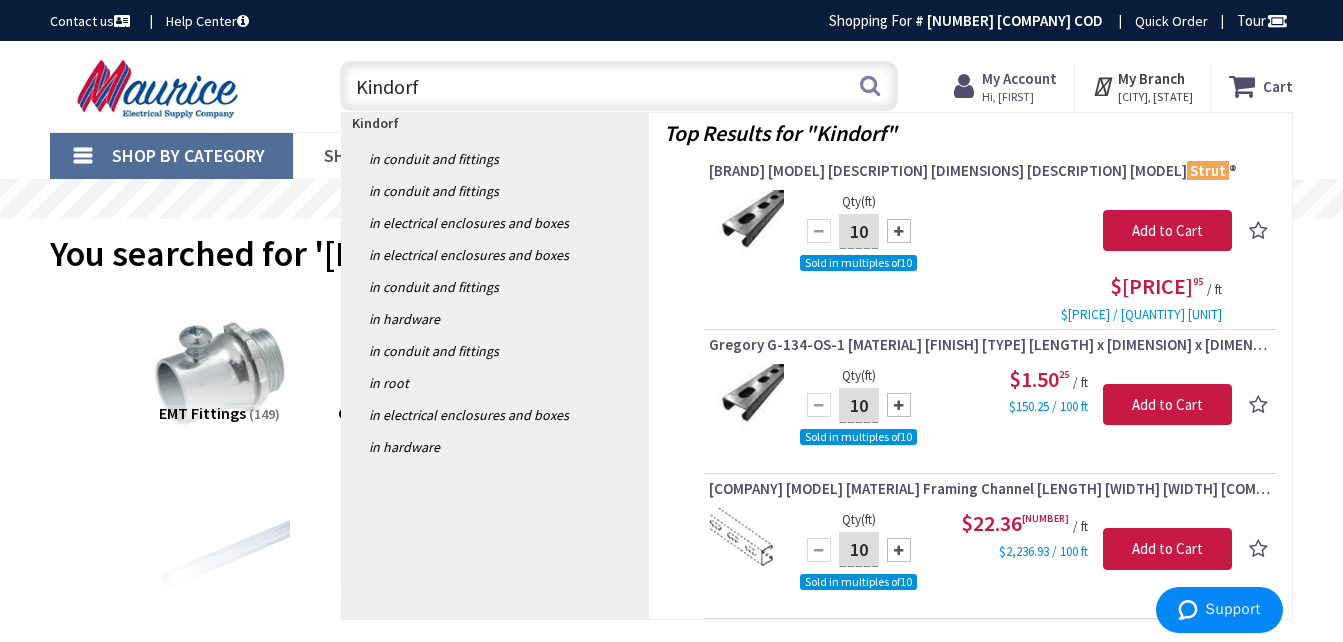 drag, startPoint x: 434, startPoint y: 76, endPoint x: 261, endPoint y: 78, distance: 173.01157 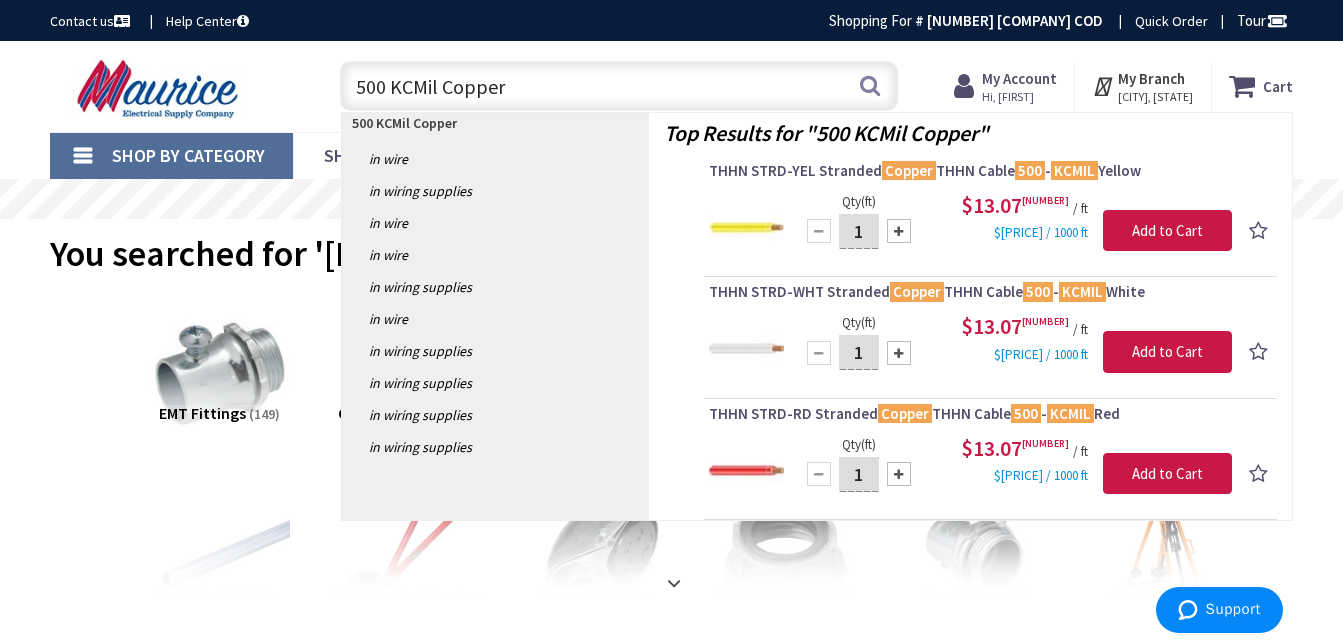 click on "500 KCMil Copper" at bounding box center [619, 86] 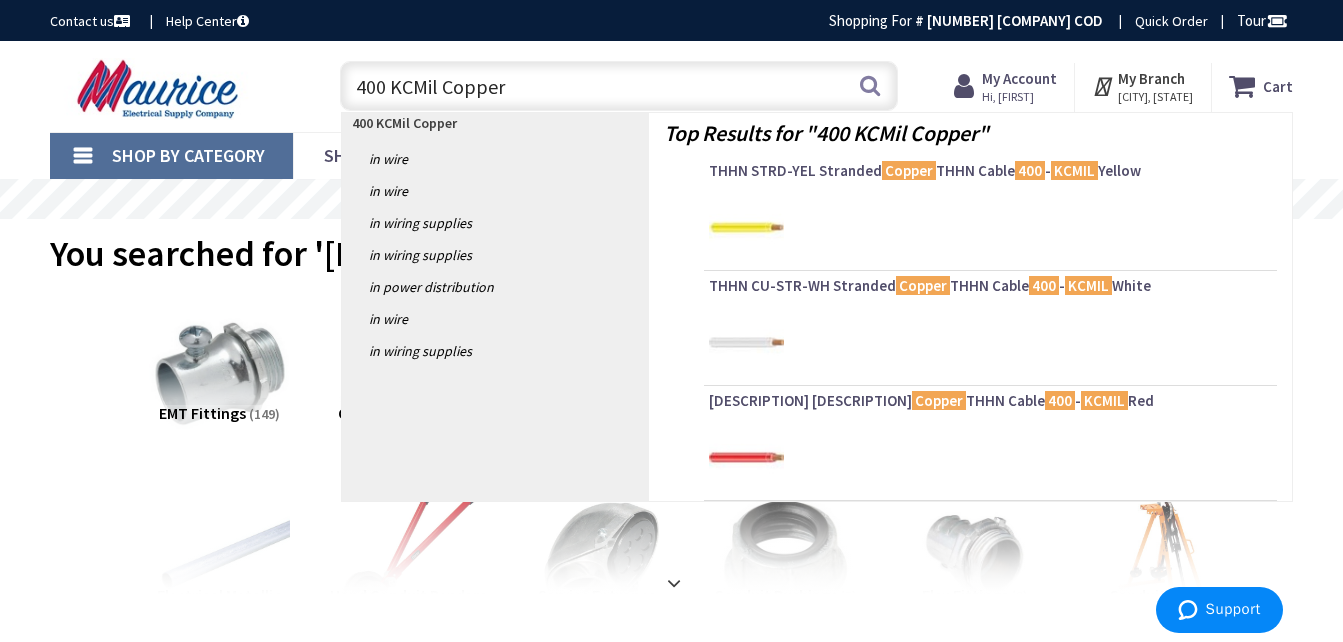 click on "400 KCMil Copper" at bounding box center [619, 86] 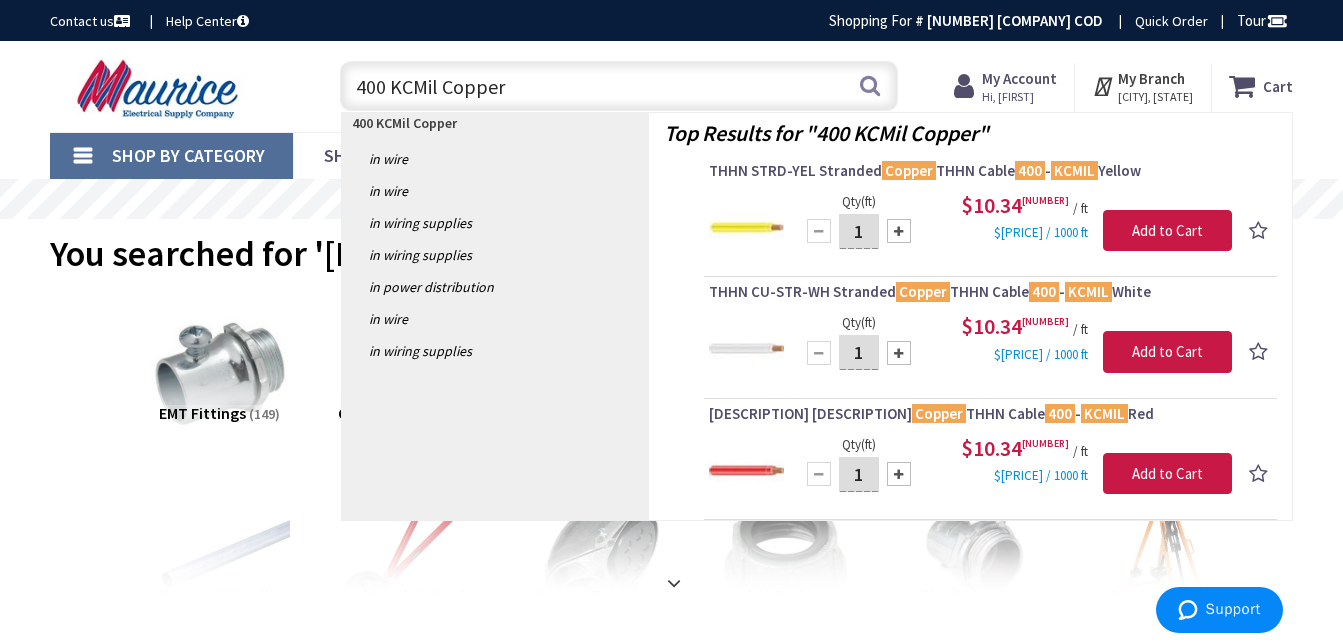 drag, startPoint x: 437, startPoint y: 85, endPoint x: 285, endPoint y: 88, distance: 152.0296 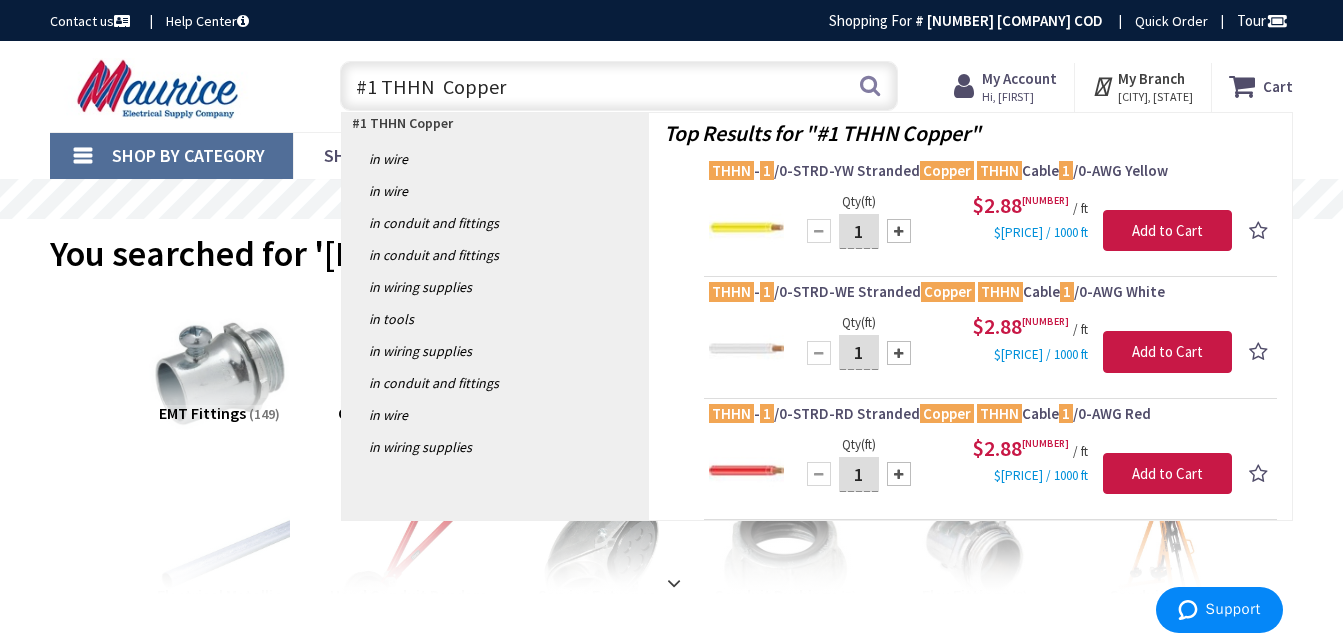 drag, startPoint x: 485, startPoint y: 85, endPoint x: 438, endPoint y: 89, distance: 47.169907 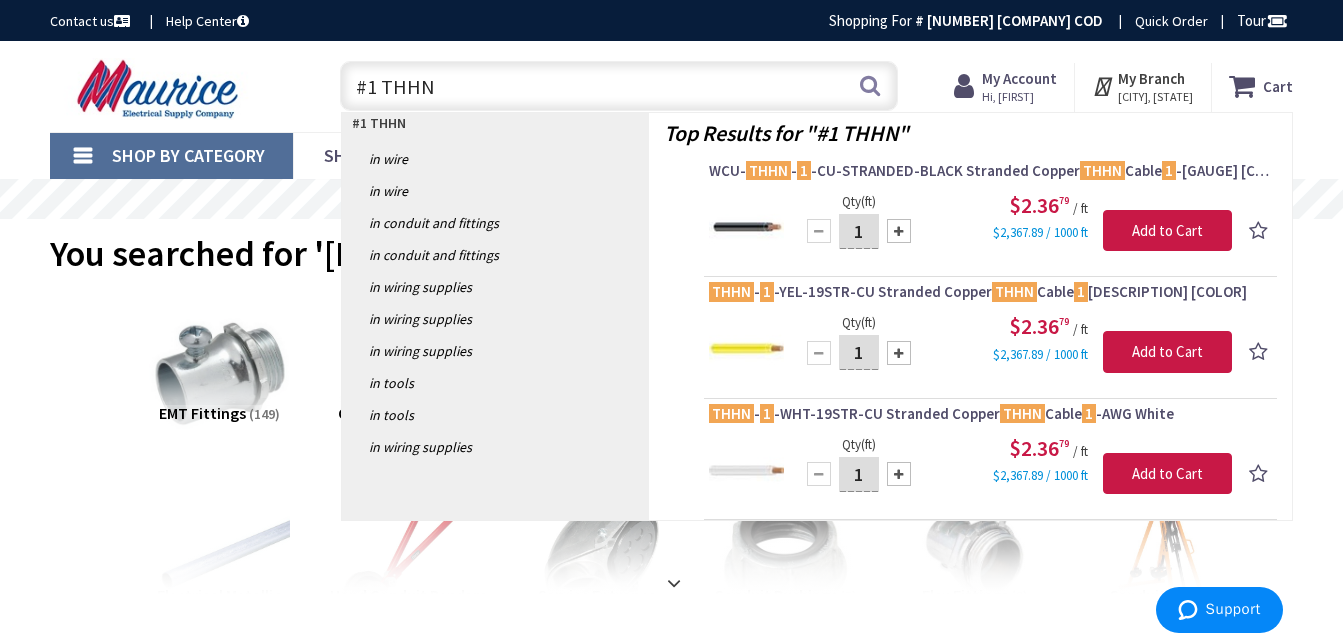 click on "#1 THHN" at bounding box center (619, 86) 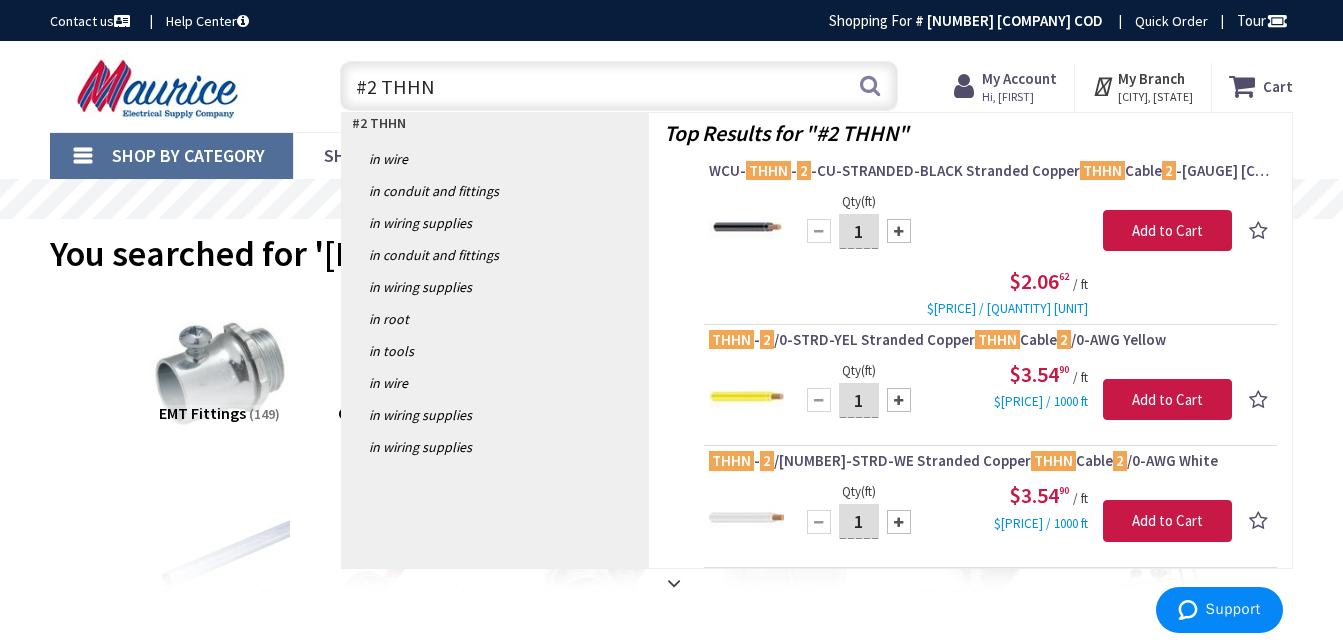 drag, startPoint x: 373, startPoint y: 82, endPoint x: 403, endPoint y: 118, distance: 46.8615 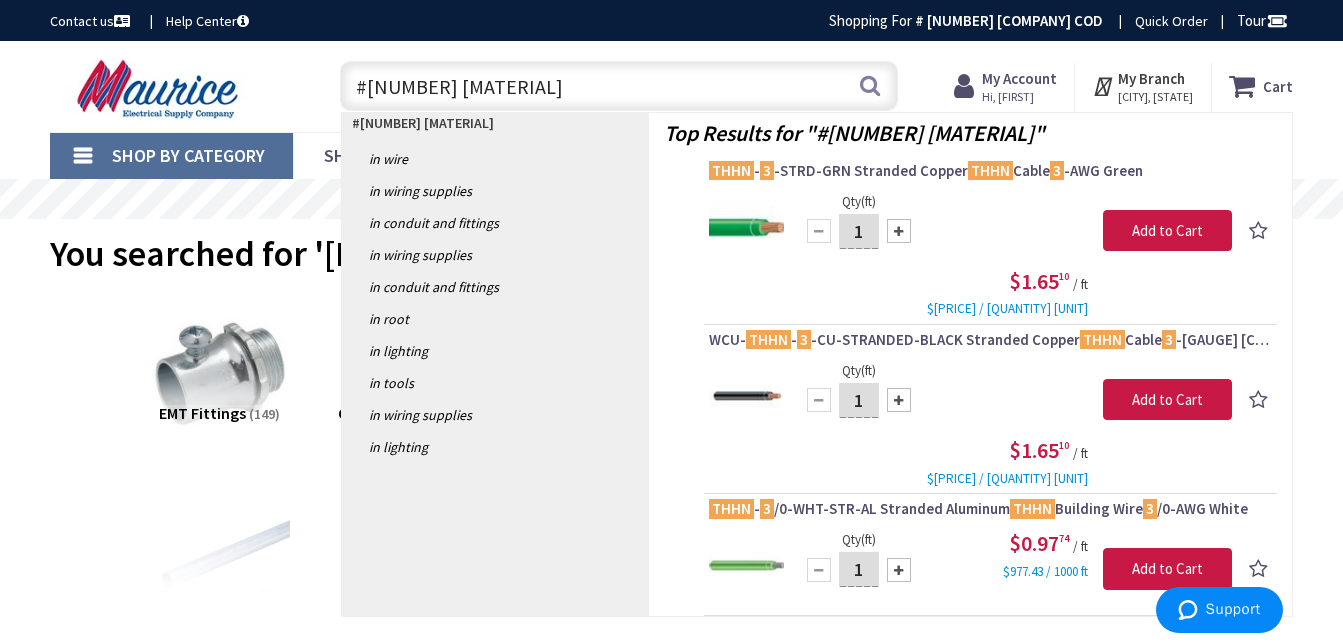 click on "#3 THHN" at bounding box center [619, 86] 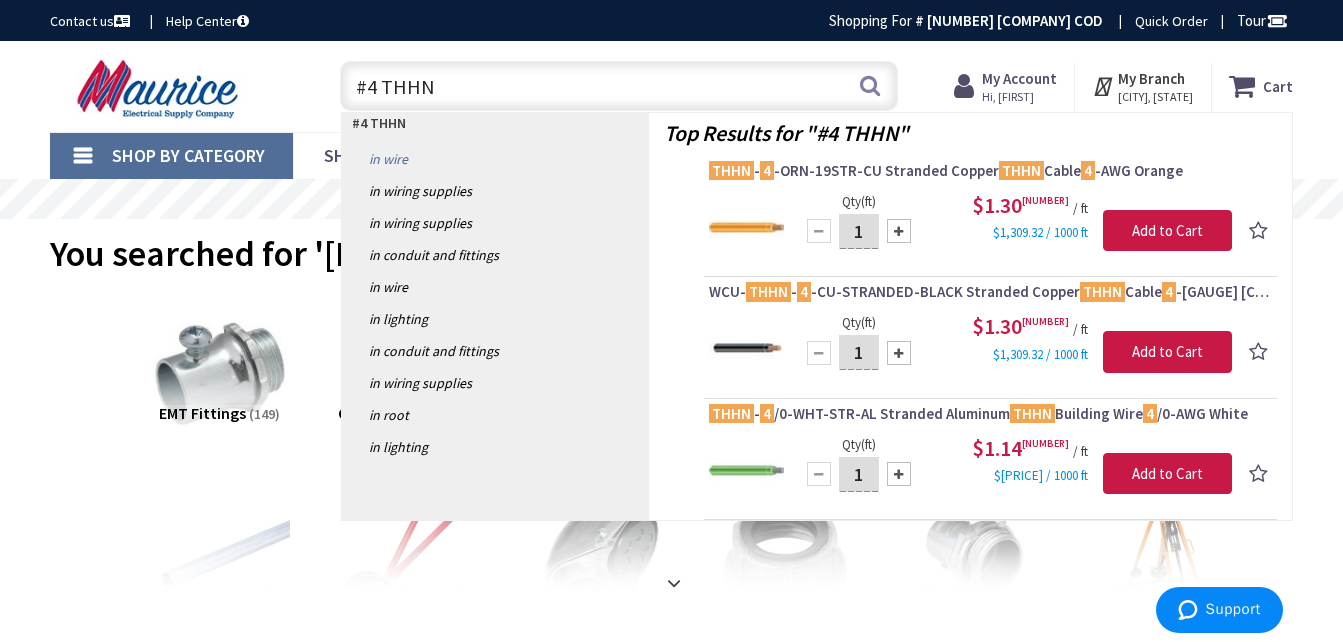 drag, startPoint x: 373, startPoint y: 93, endPoint x: 381, endPoint y: 147, distance: 54.589375 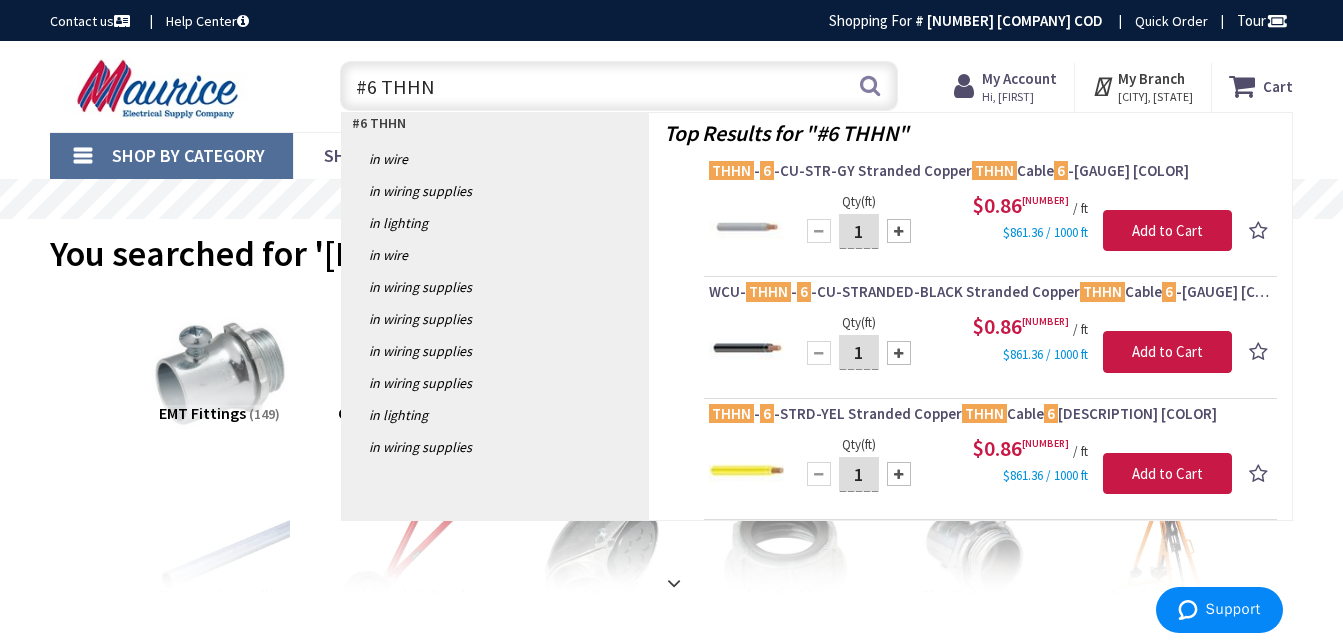 click on "#6 THHN" at bounding box center [619, 86] 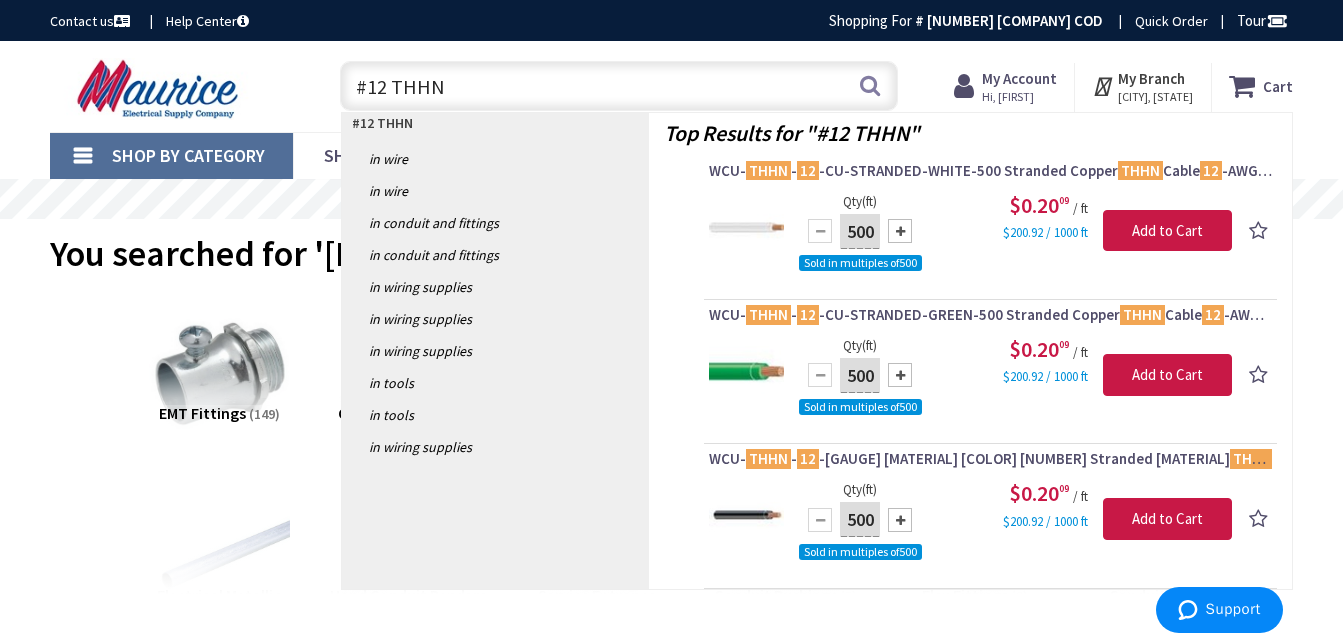 type on "#12 THHN" 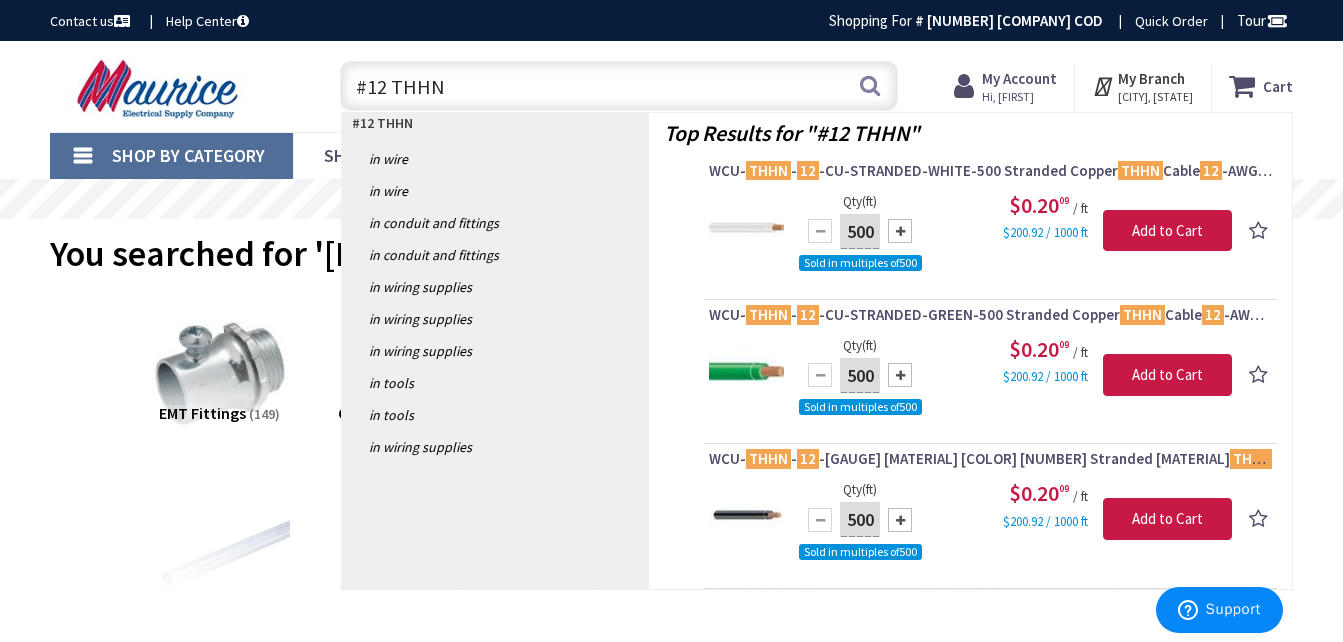 drag, startPoint x: 458, startPoint y: 90, endPoint x: 298, endPoint y: 104, distance: 160.61133 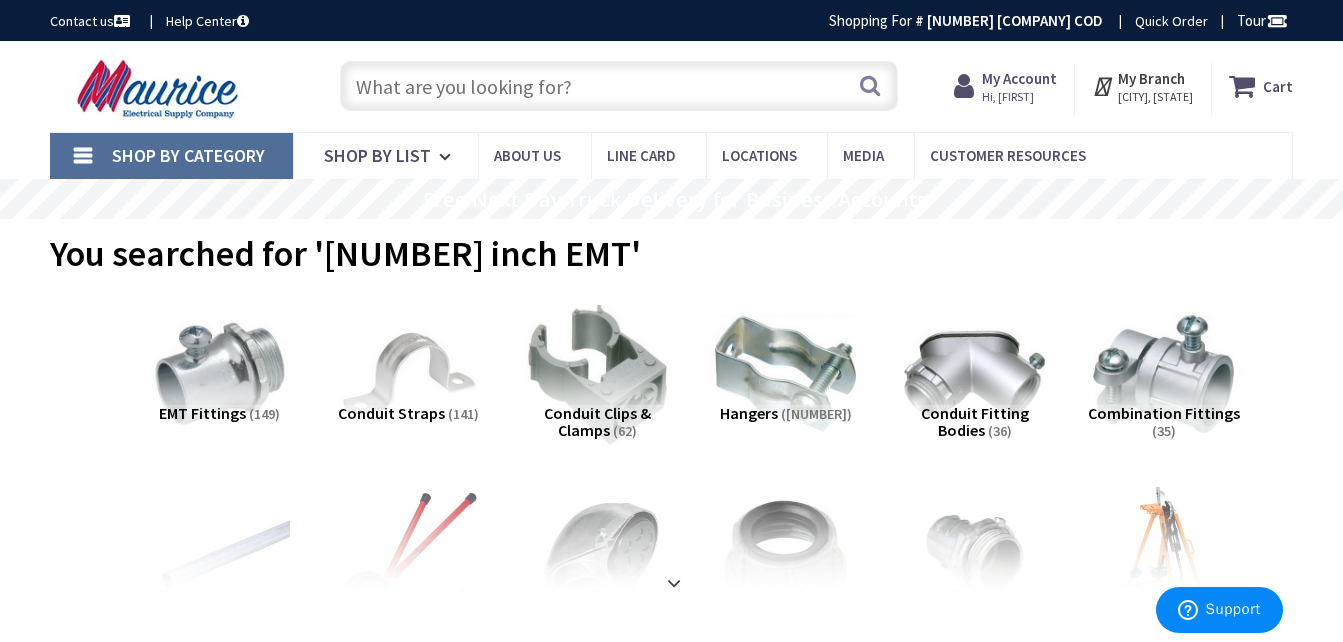 type 